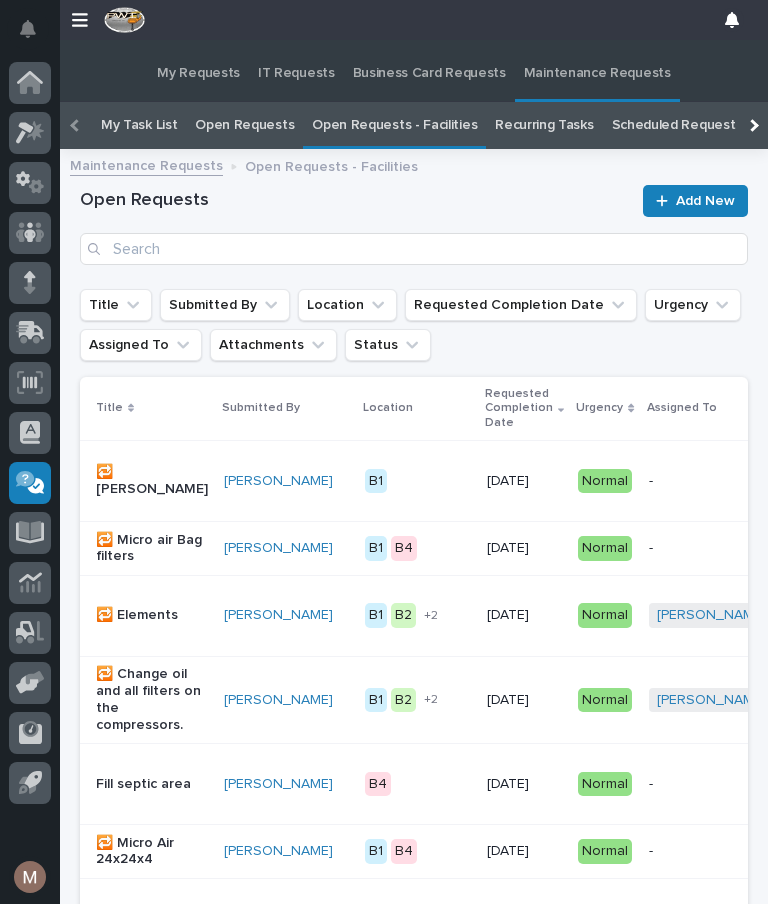 scroll, scrollTop: 0, scrollLeft: 0, axis: both 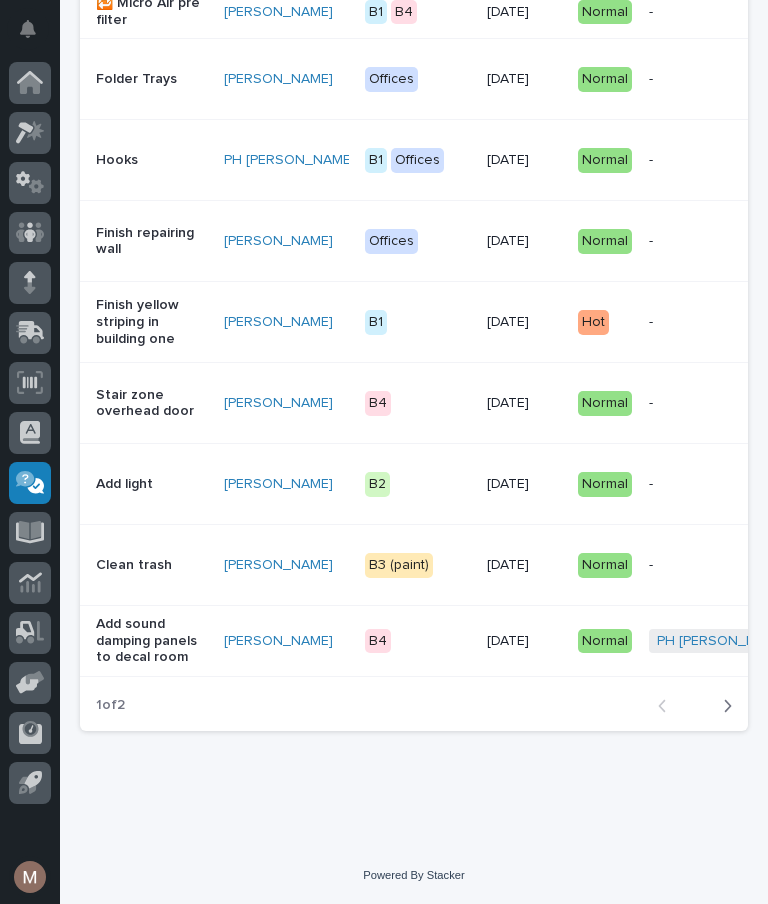 click on "Open Requests Add New Title Submitted By Location Requested Completion Date Urgency Assigned To Attachments Status Title Submitted By Location Requested Completion Date Urgency Assigned To Attachments Status 🔁 [PERSON_NAME] [PERSON_NAME]   B1 + 0 [DATE] Normal - + 0 This file cannot be opened Download File Todo Done 🔁 Micro air Bag filters [PERSON_NAME]   B1 B4 + 0 [DATE] Normal - - Todo Done 🔁 Elements [PERSON_NAME]   B1 B2 B3 (paint) B4 + 2 [DATE] Normal [PERSON_NAME]   [PERSON_NAME]   + 1 + 0 This file cannot be opened Download File Todo Done 🔁 Change oil and all filters on the compressors. [PERSON_NAME]   B1 B2 B3 (paint) B4 + 2 [DATE] Normal [PERSON_NAME]   [PERSON_NAME]   + 1 - Todo Done Fill septic area [PERSON_NAME]   B4 + 0 [DATE] Normal - + 1 This file cannot be opened Download File Todo Done 🔁 Micro Air 24x24x4 [PERSON_NAME]   B1 B4 + 0 [DATE] Normal - - Todo Done Add safety striping [PERSON_NAME]   B2 + 0 [DATE] Normal - + 0 This file cannot be opened Todo   +" at bounding box center (414, -512) 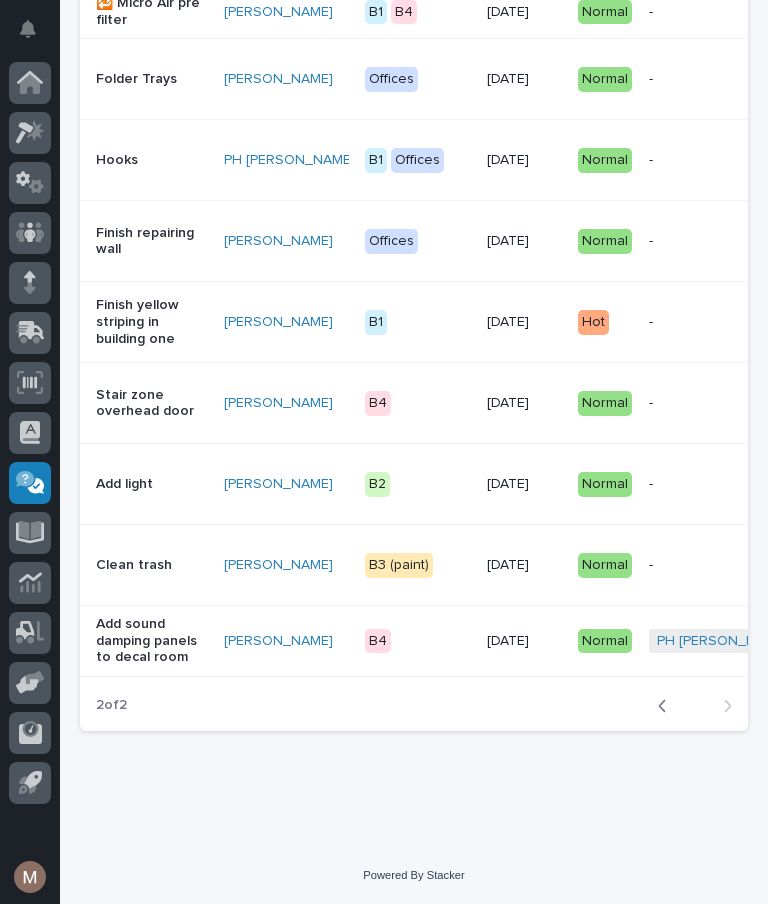 scroll, scrollTop: 0, scrollLeft: 0, axis: both 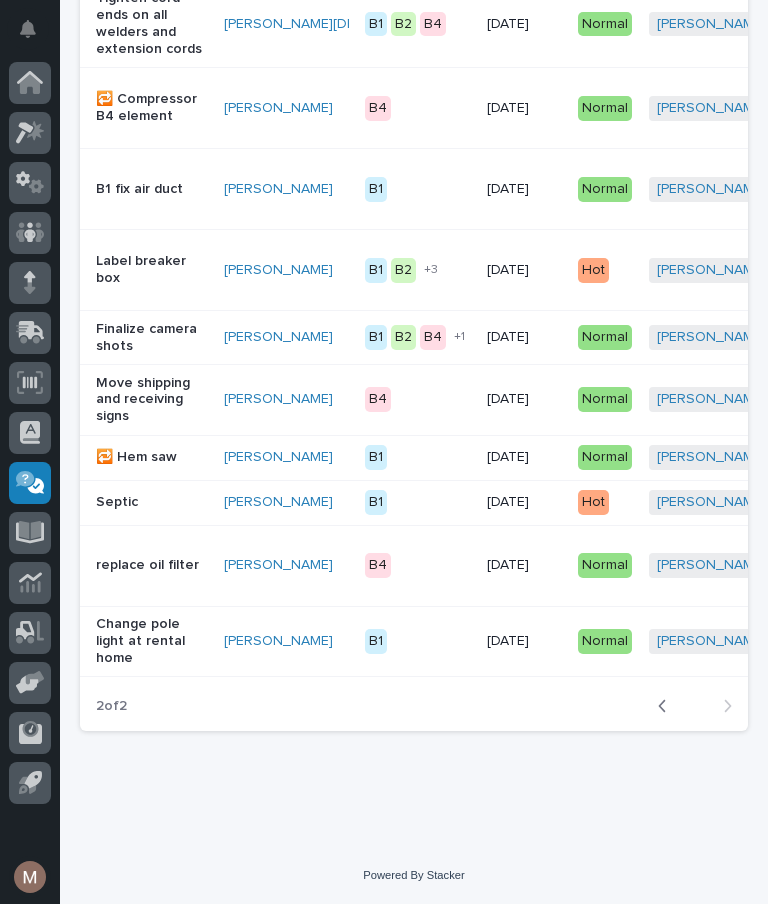 click 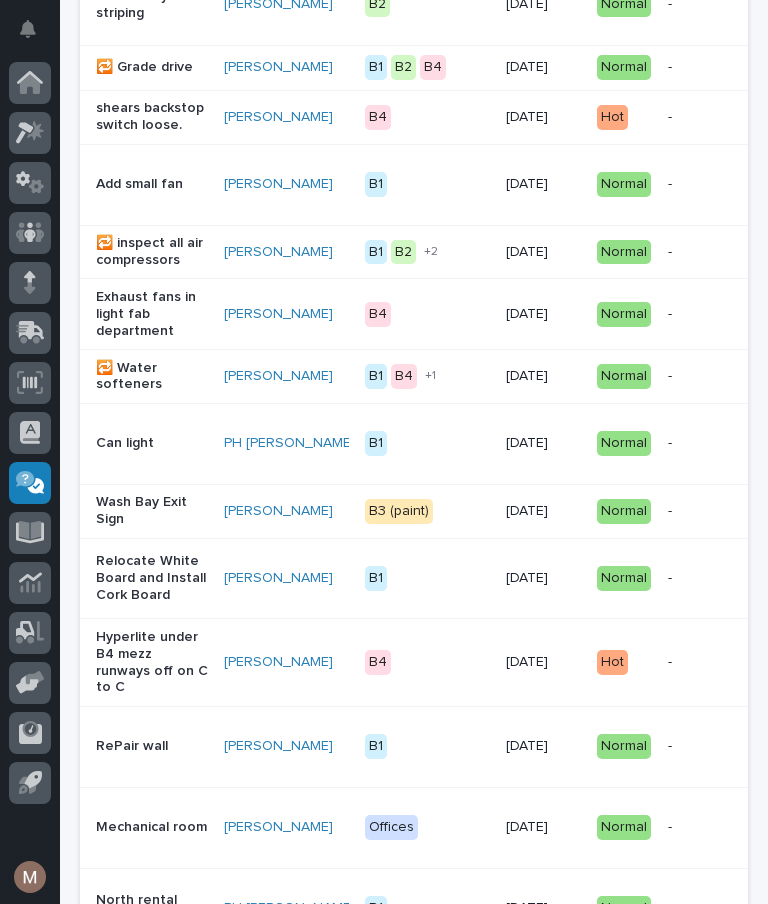 click on "Normal" at bounding box center (624, 578) 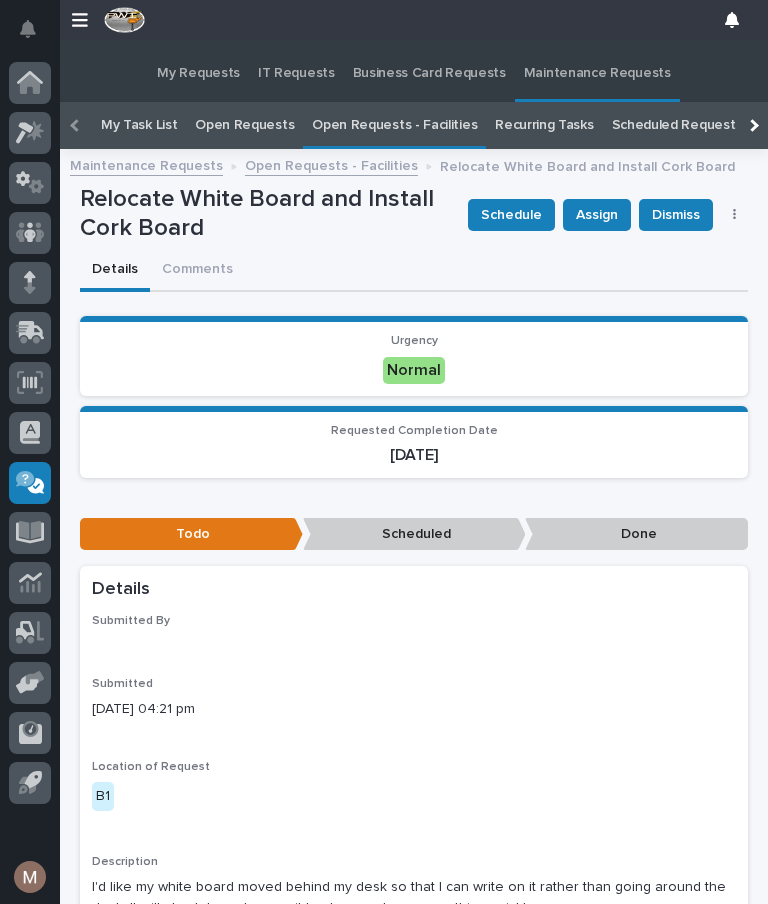 scroll, scrollTop: 0, scrollLeft: 0, axis: both 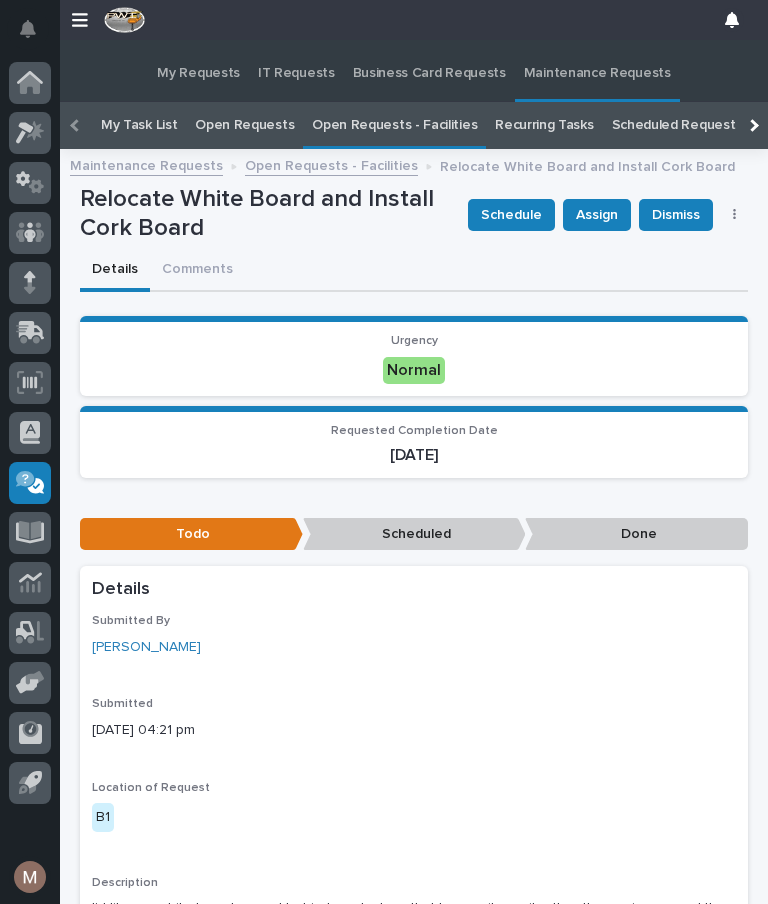 click on "Todo Scheduled Done" at bounding box center [414, 538] 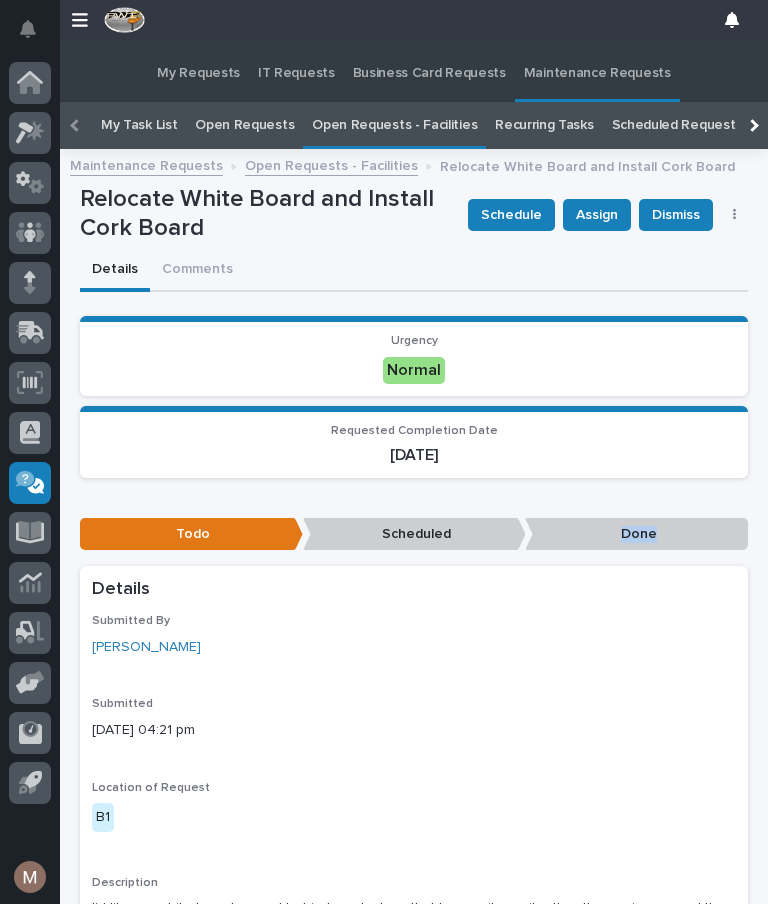 click on "Done" at bounding box center (636, 534) 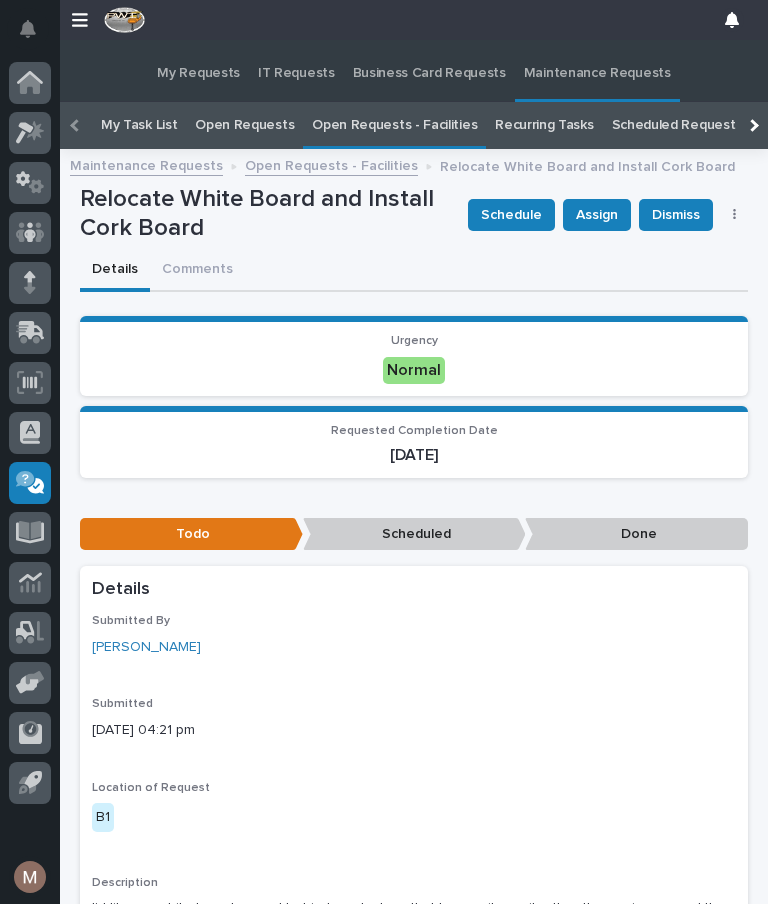 scroll, scrollTop: 0, scrollLeft: 0, axis: both 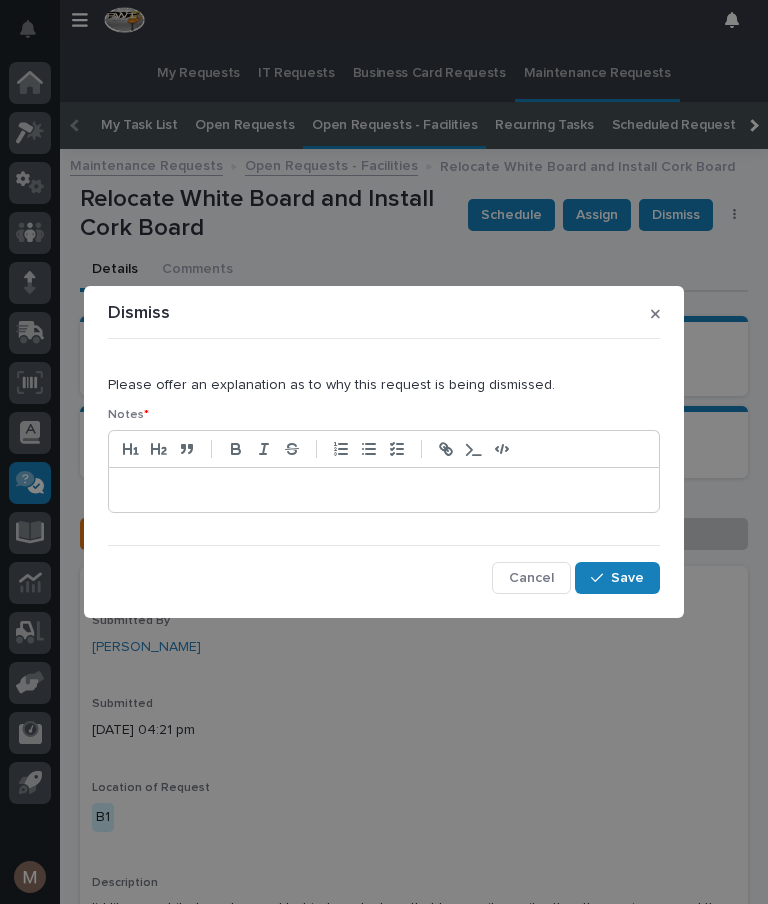 click on "Dismiss Please offer an explanation as to why this request is being dismissed. Notes *                                                                                                     Cancel Save" at bounding box center [384, 452] 